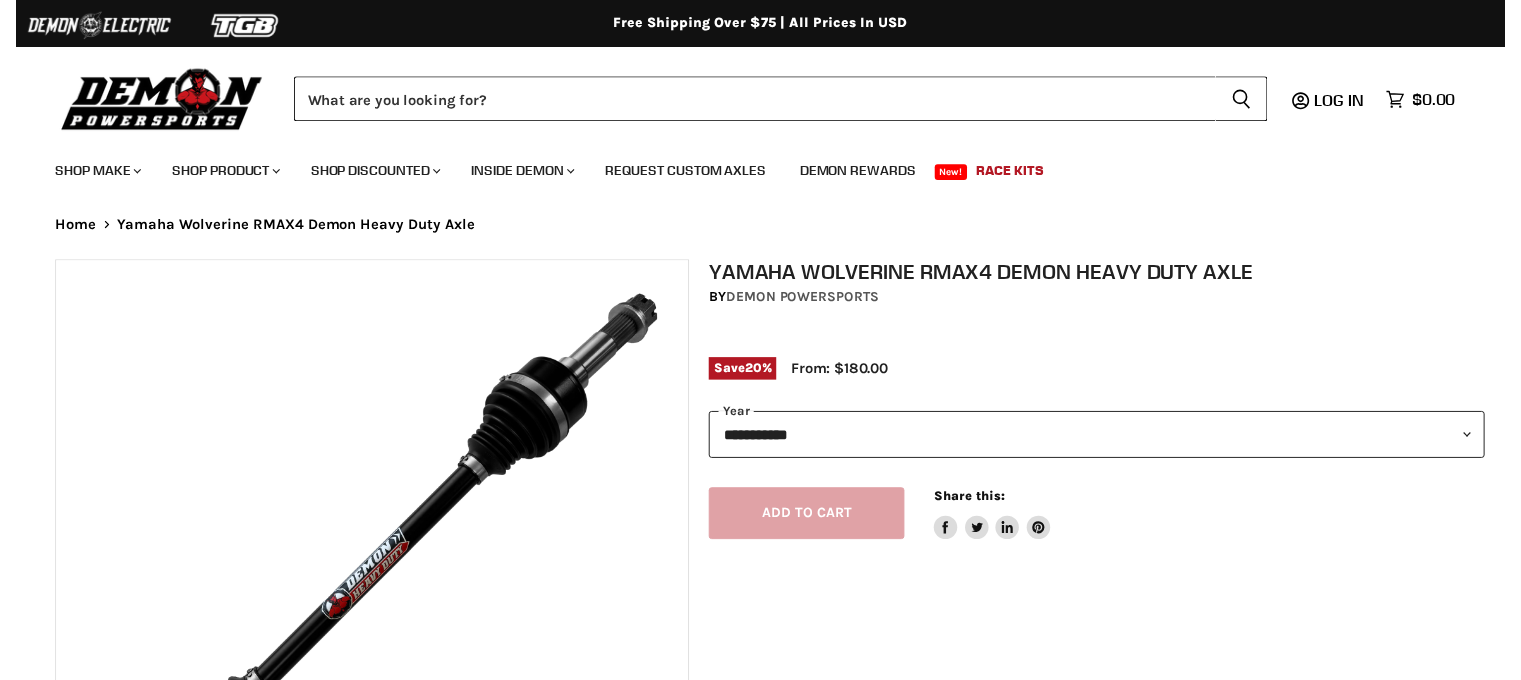 scroll, scrollTop: 0, scrollLeft: 0, axis: both 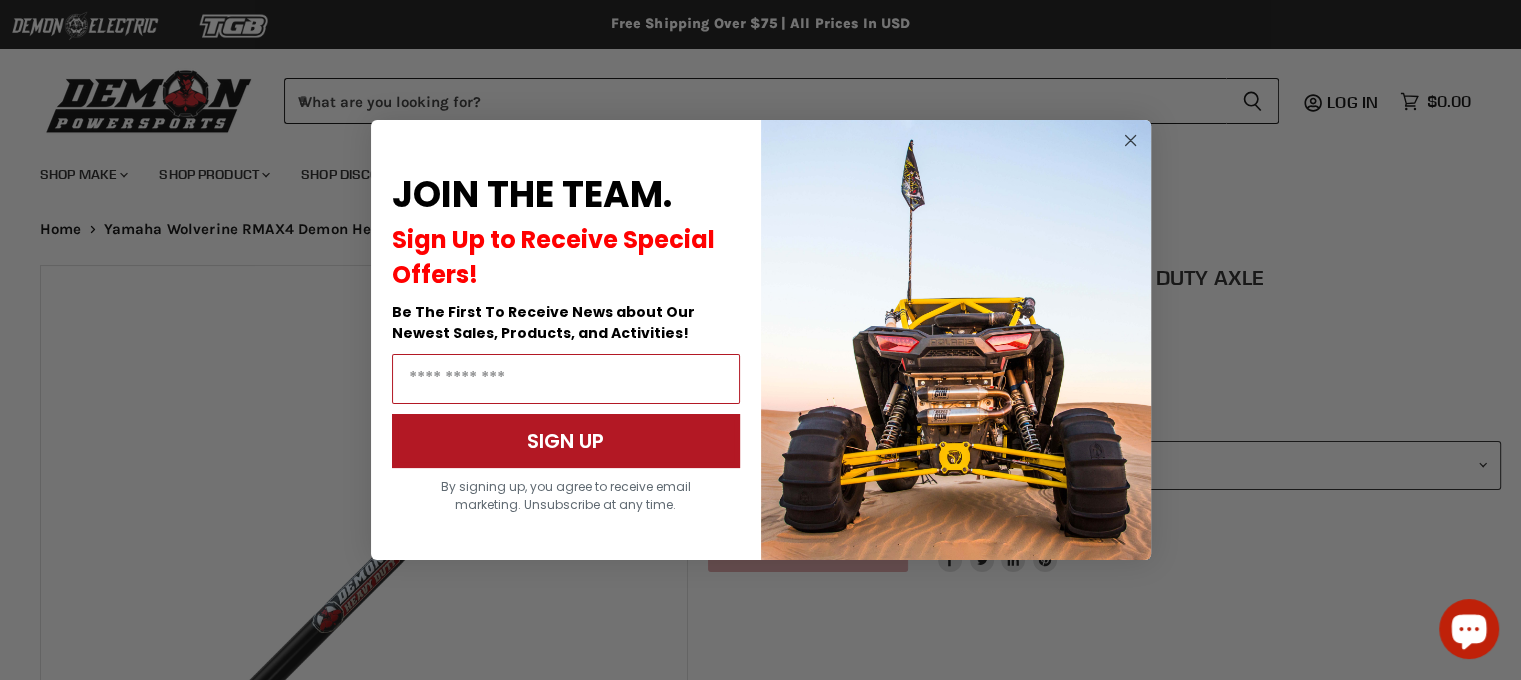 select on "******" 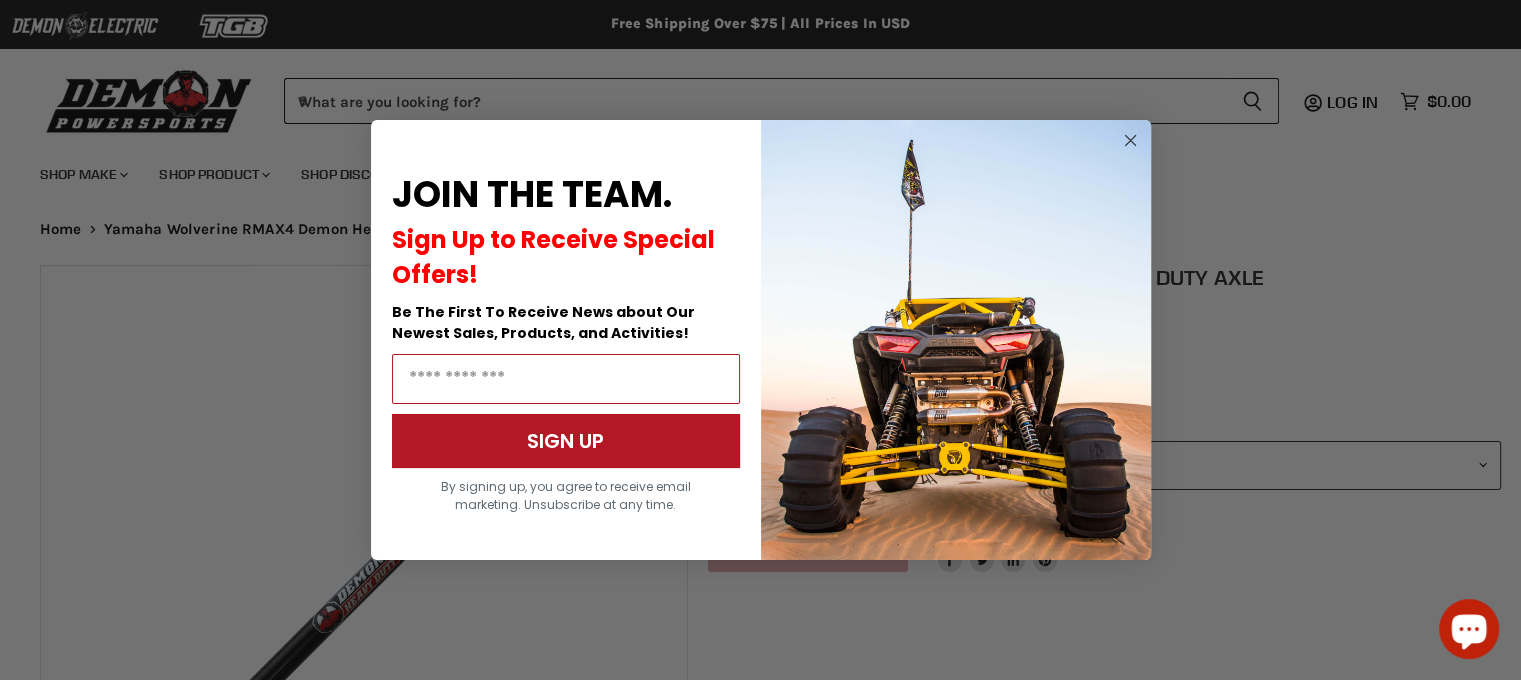 scroll, scrollTop: 0, scrollLeft: 0, axis: both 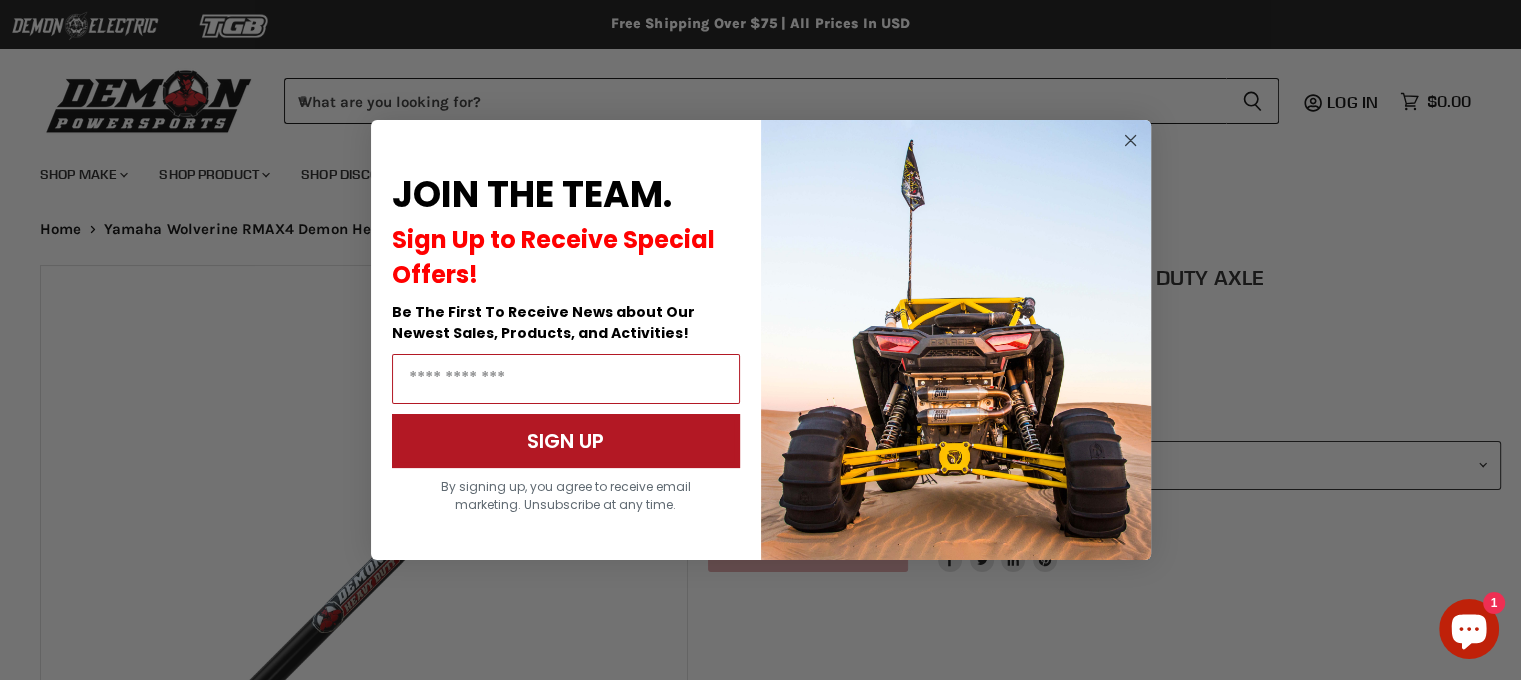 click 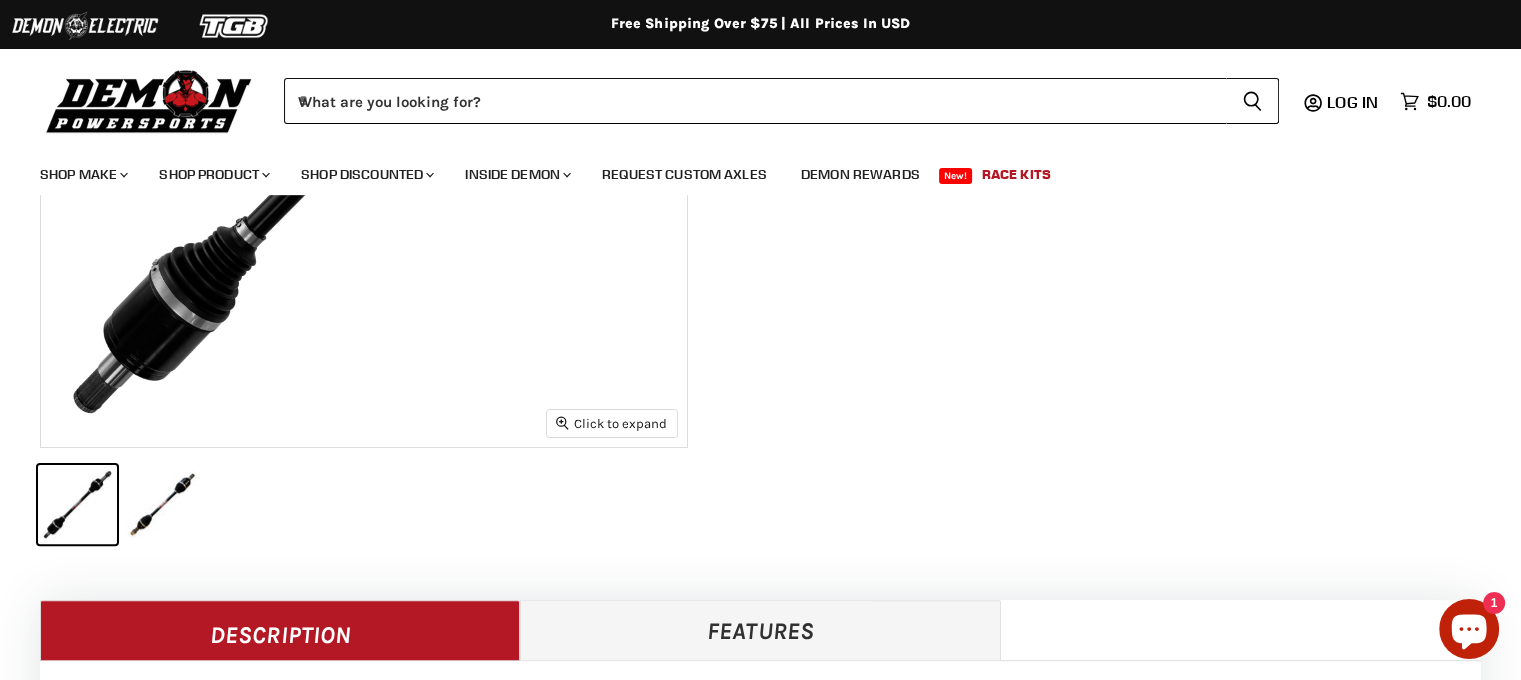 scroll, scrollTop: 500, scrollLeft: 0, axis: vertical 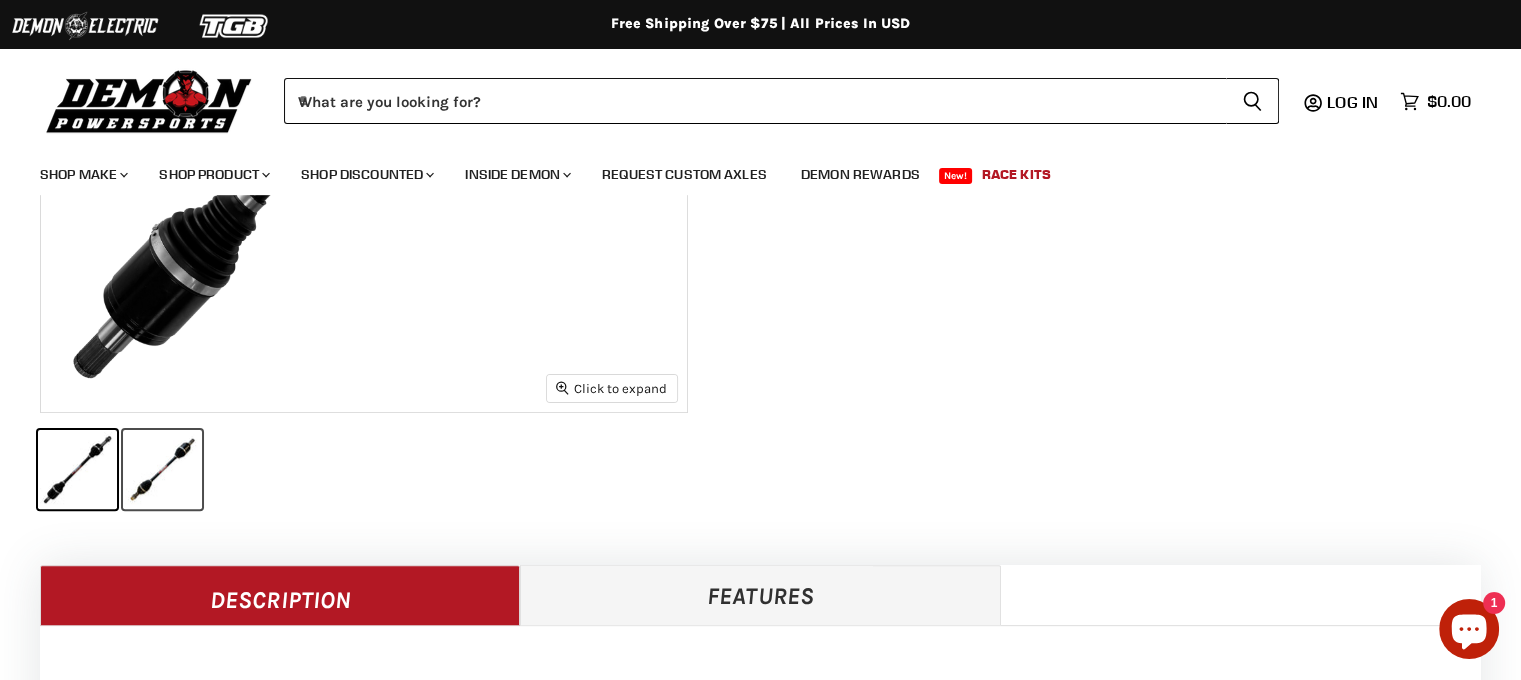click at bounding box center (162, 469) 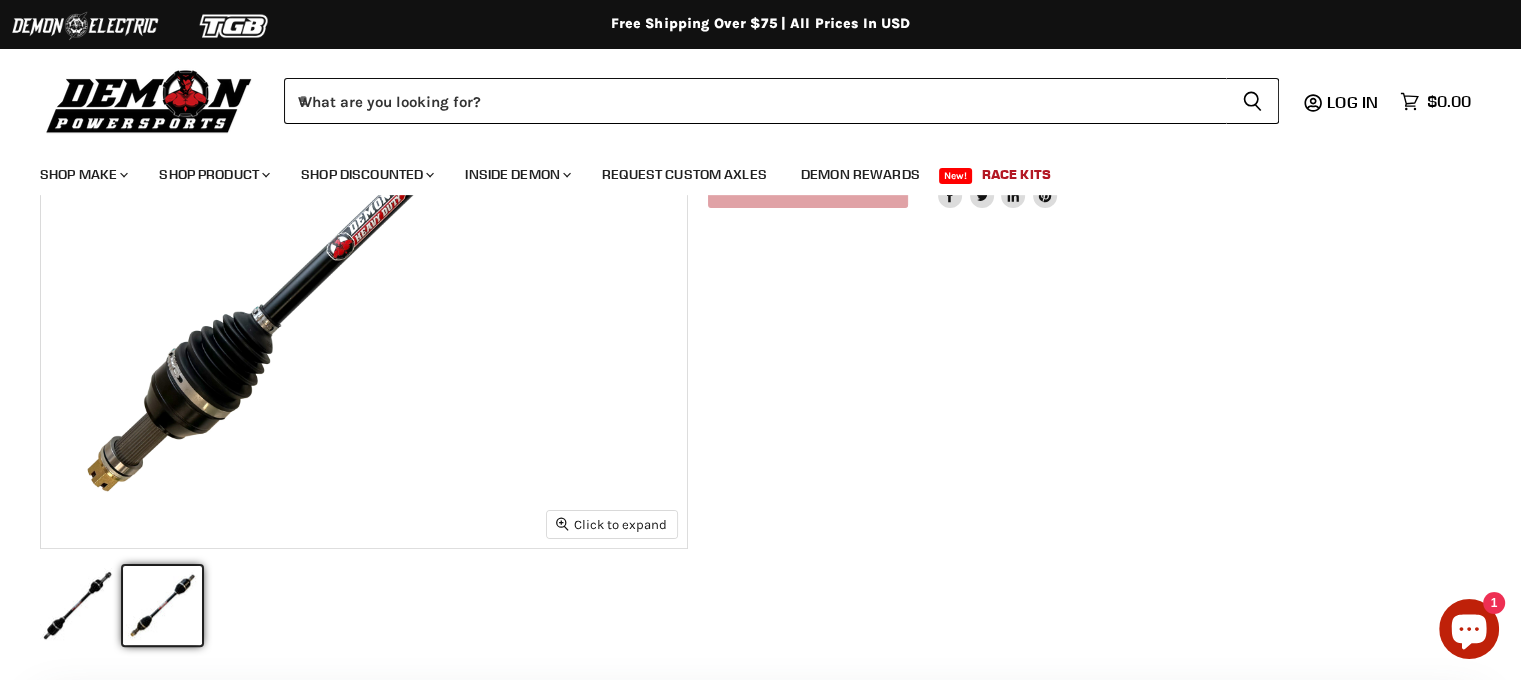 scroll, scrollTop: 400, scrollLeft: 0, axis: vertical 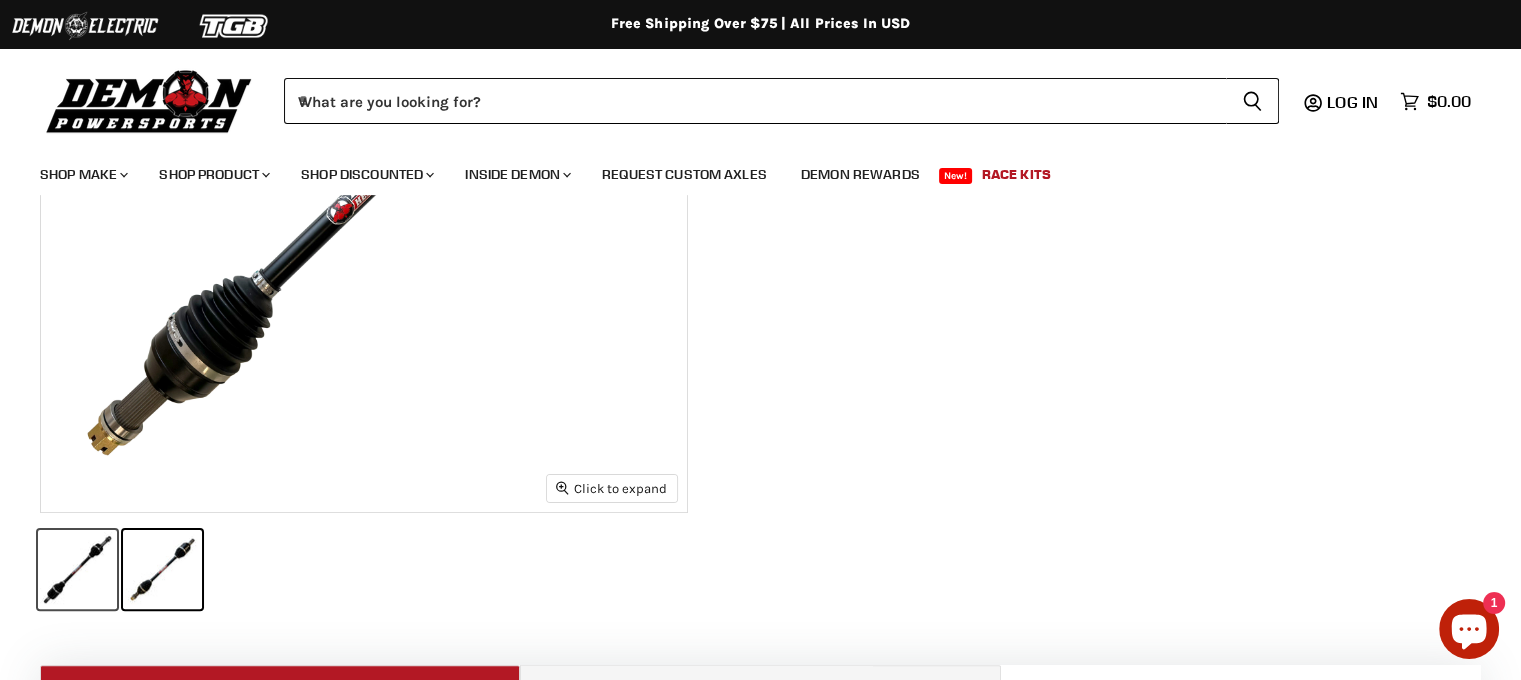 click at bounding box center [77, 569] 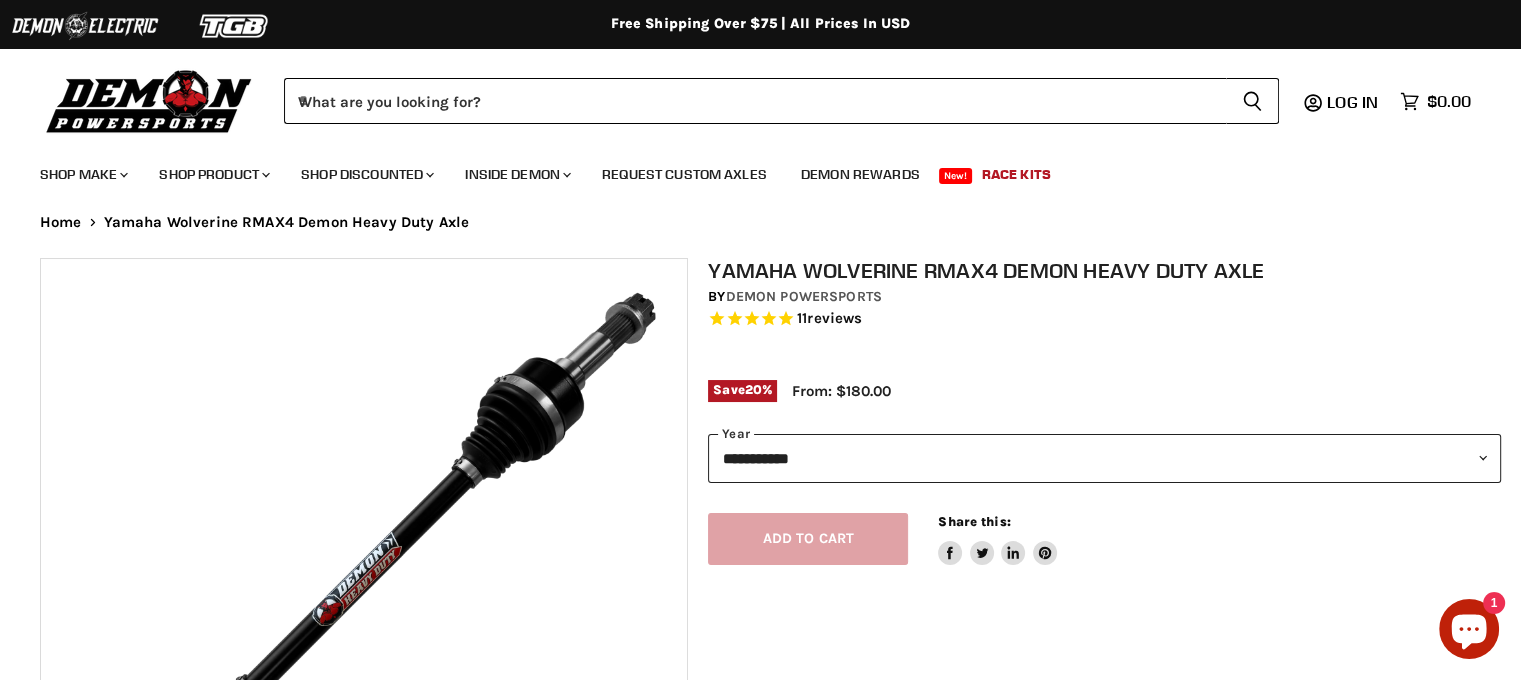 scroll, scrollTop: 0, scrollLeft: 0, axis: both 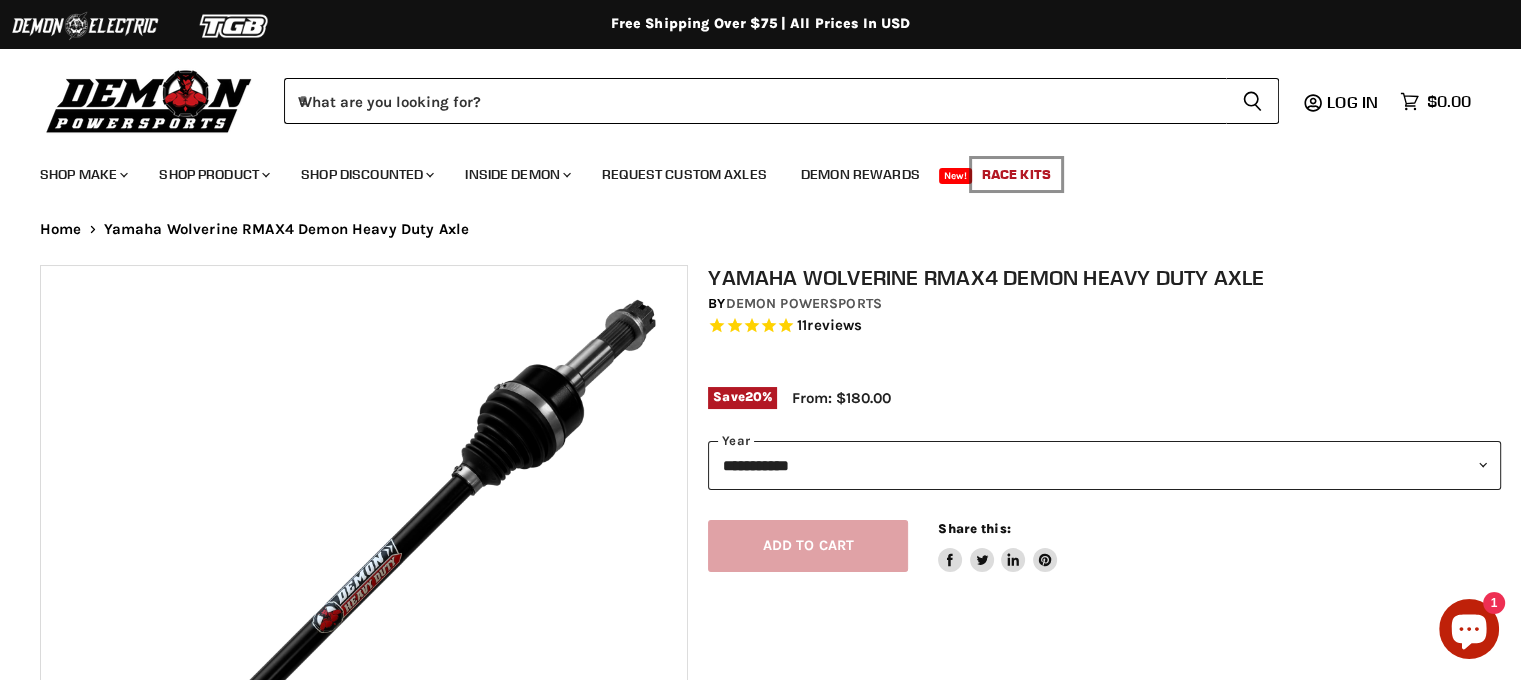 click on "Race Kits" at bounding box center [1016, 174] 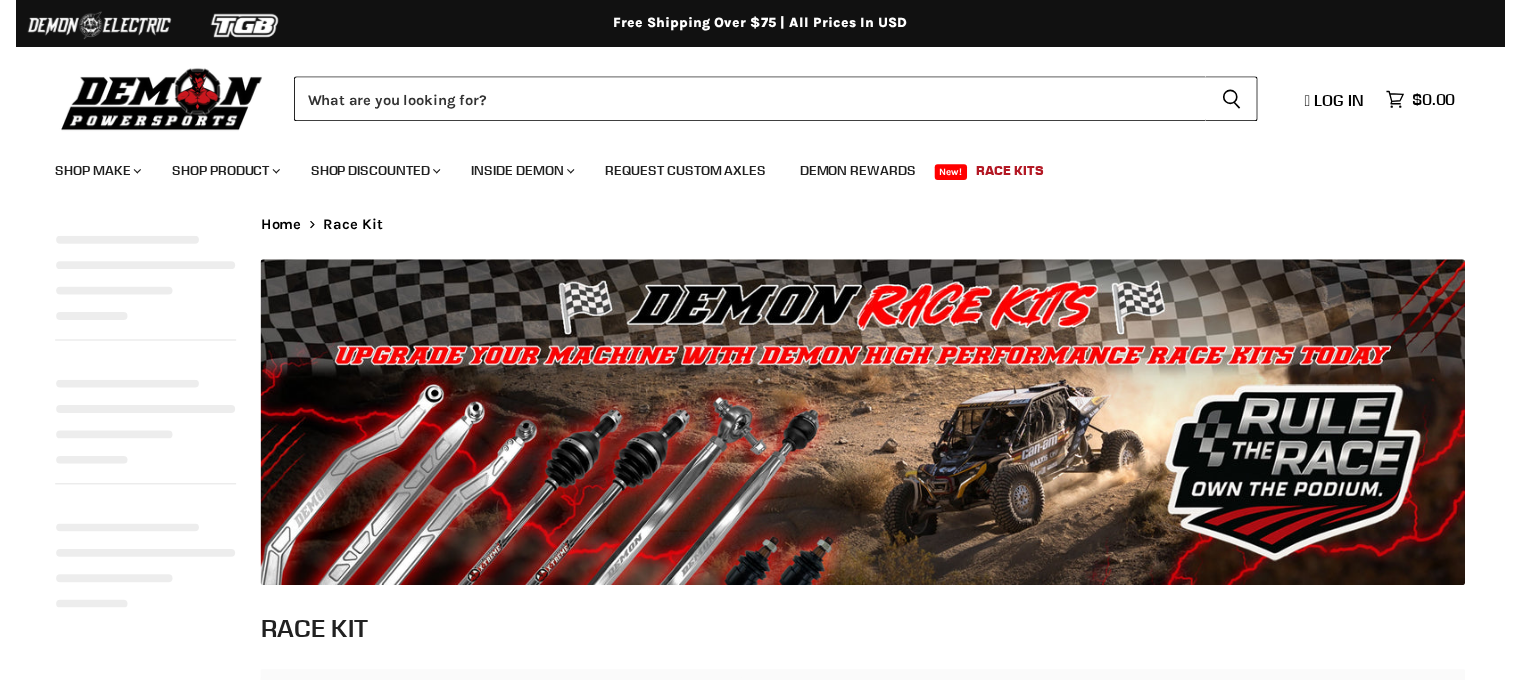 scroll, scrollTop: 0, scrollLeft: 0, axis: both 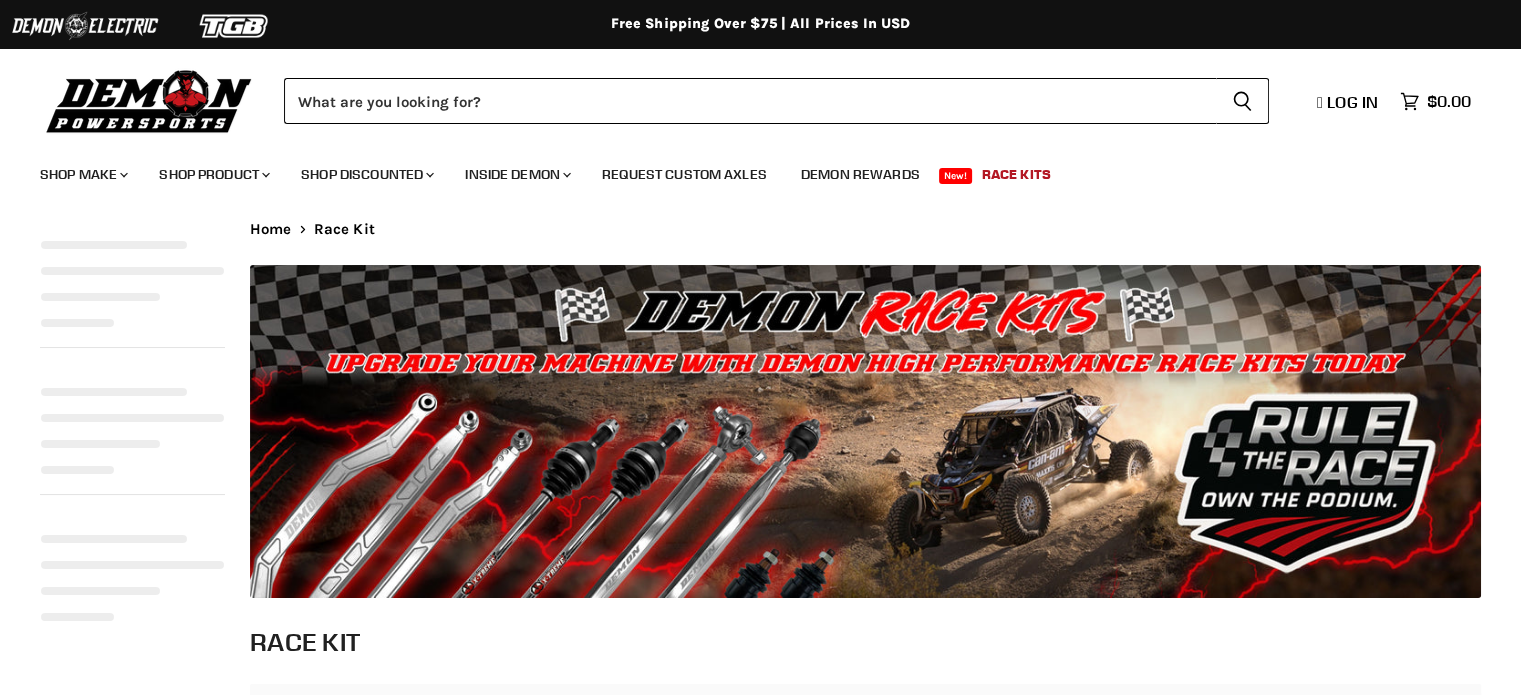 select on "**********" 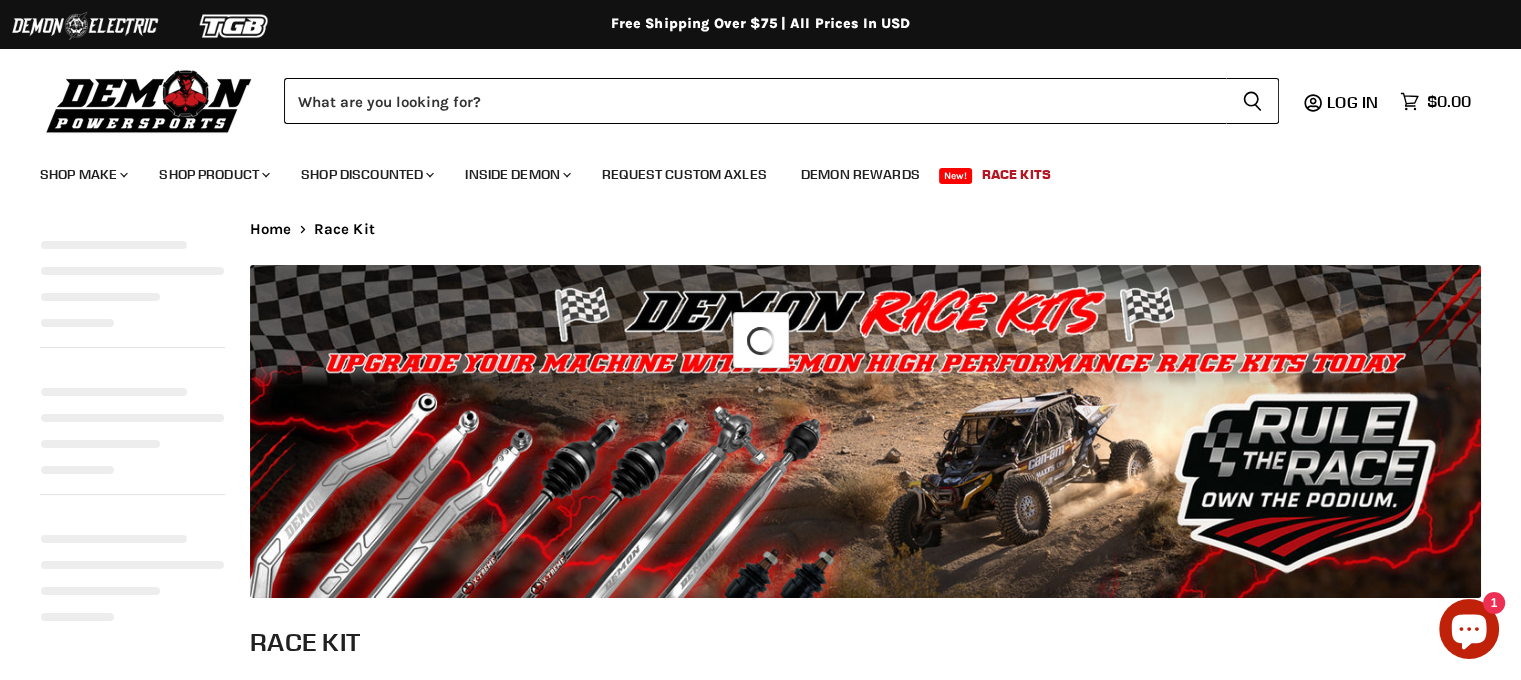 select on "**********" 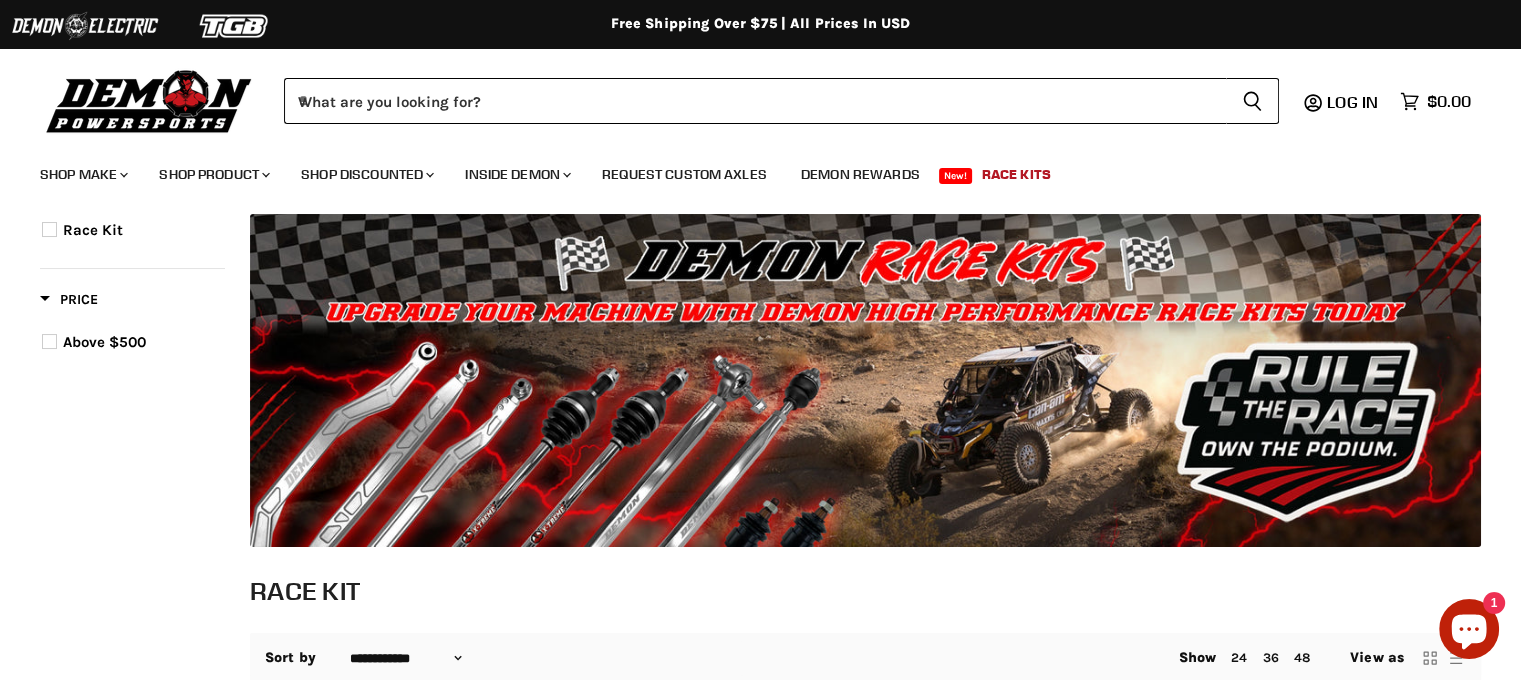 scroll, scrollTop: 0, scrollLeft: 0, axis: both 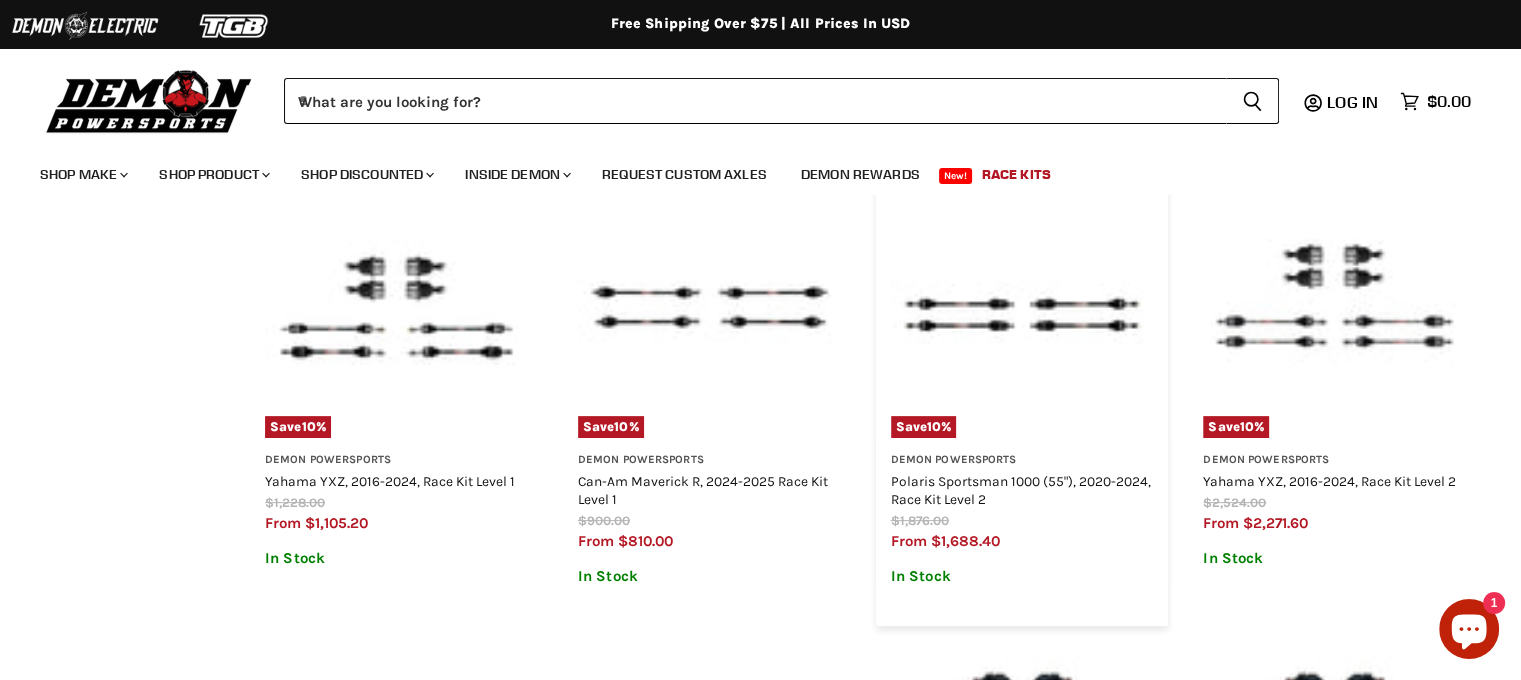 click at bounding box center [1022, 307] 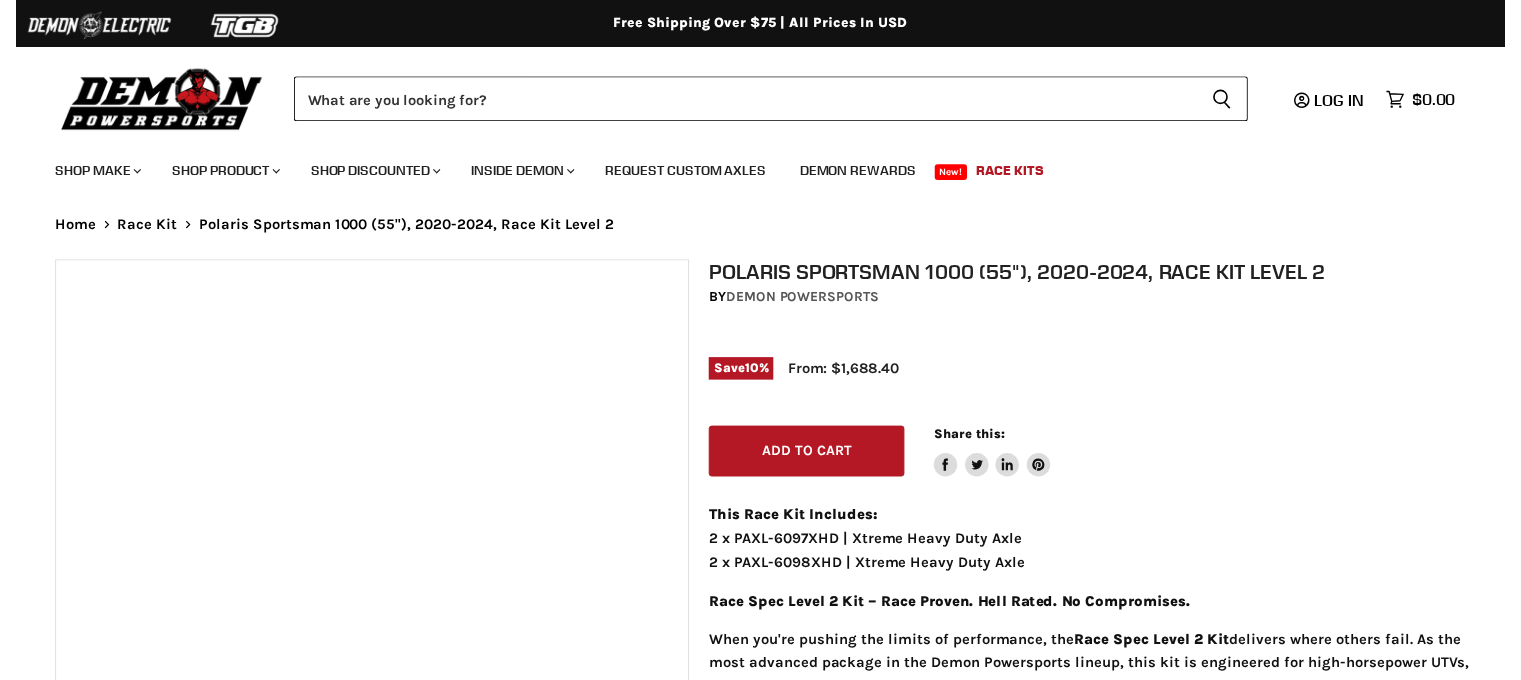 scroll, scrollTop: 0, scrollLeft: 0, axis: both 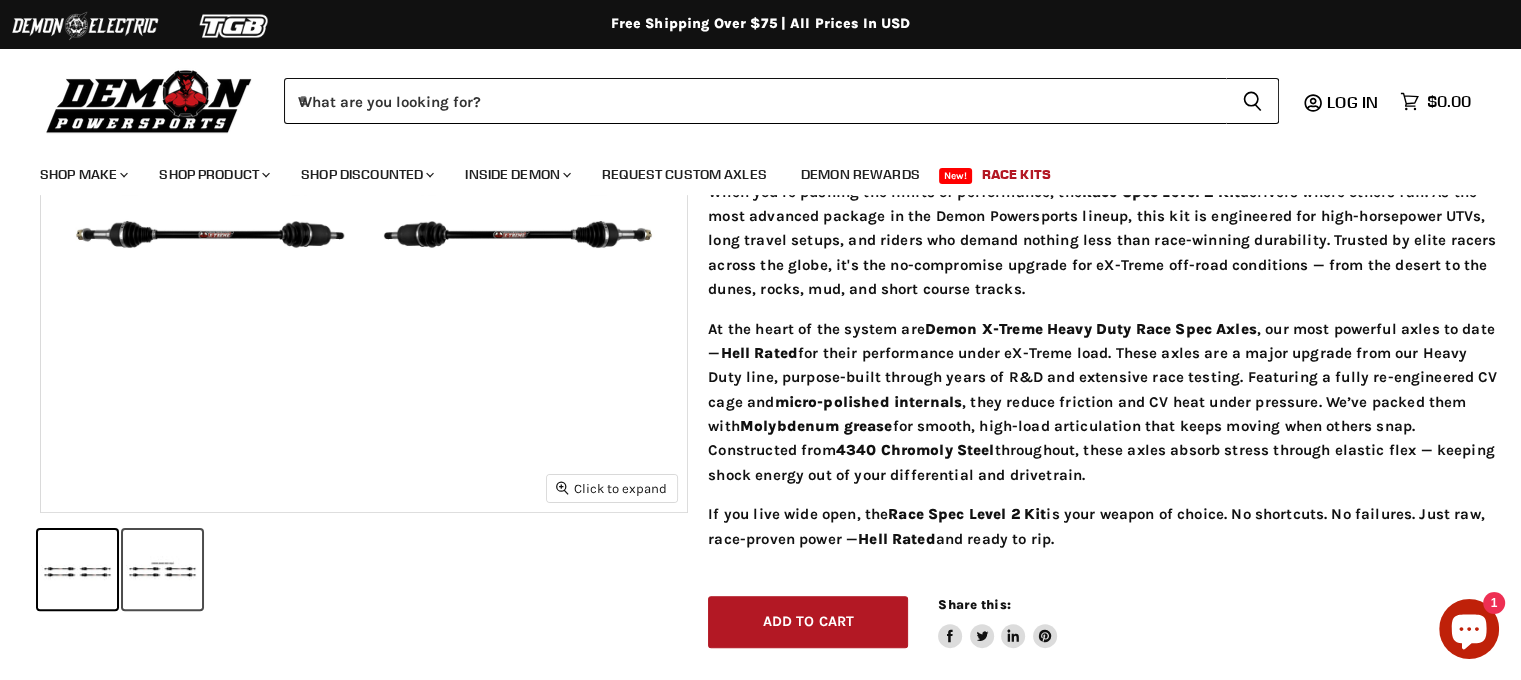 click at bounding box center [162, 569] 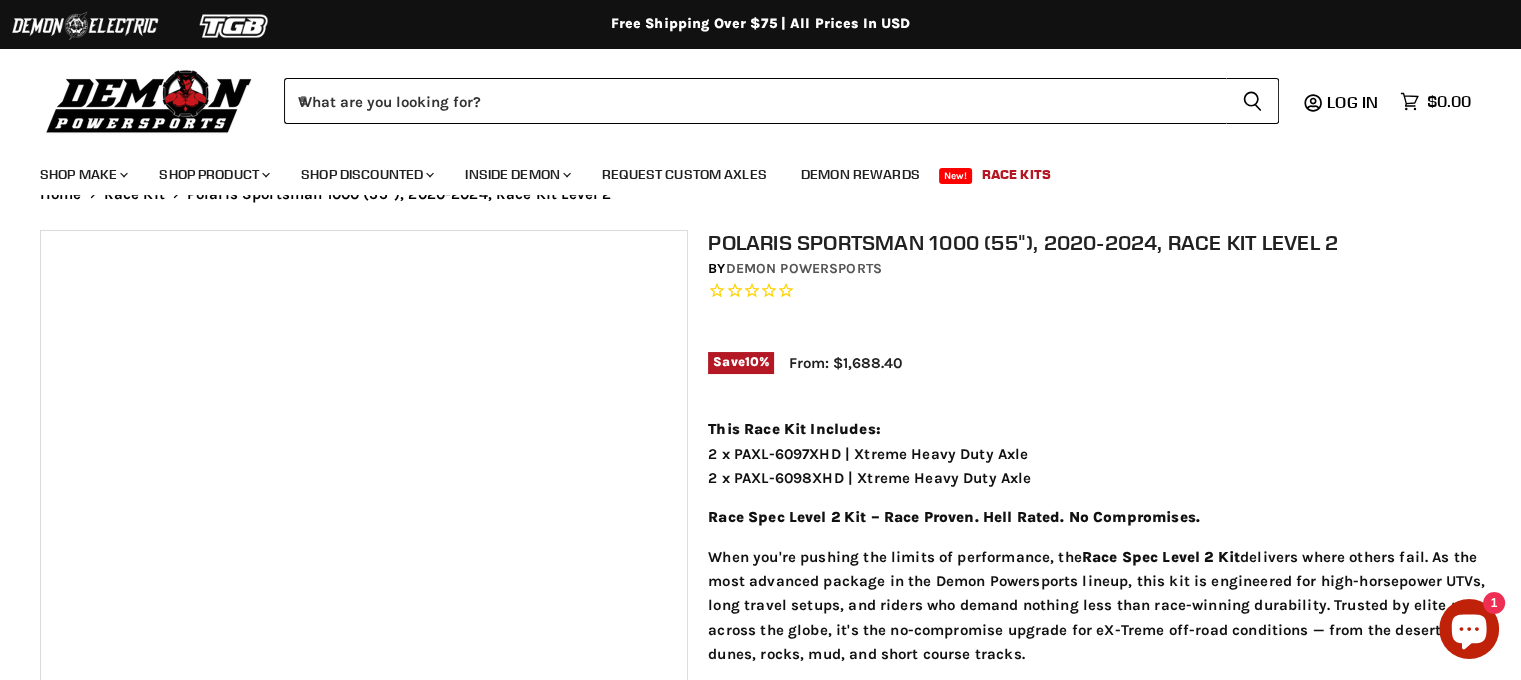 scroll, scrollTop: 0, scrollLeft: 0, axis: both 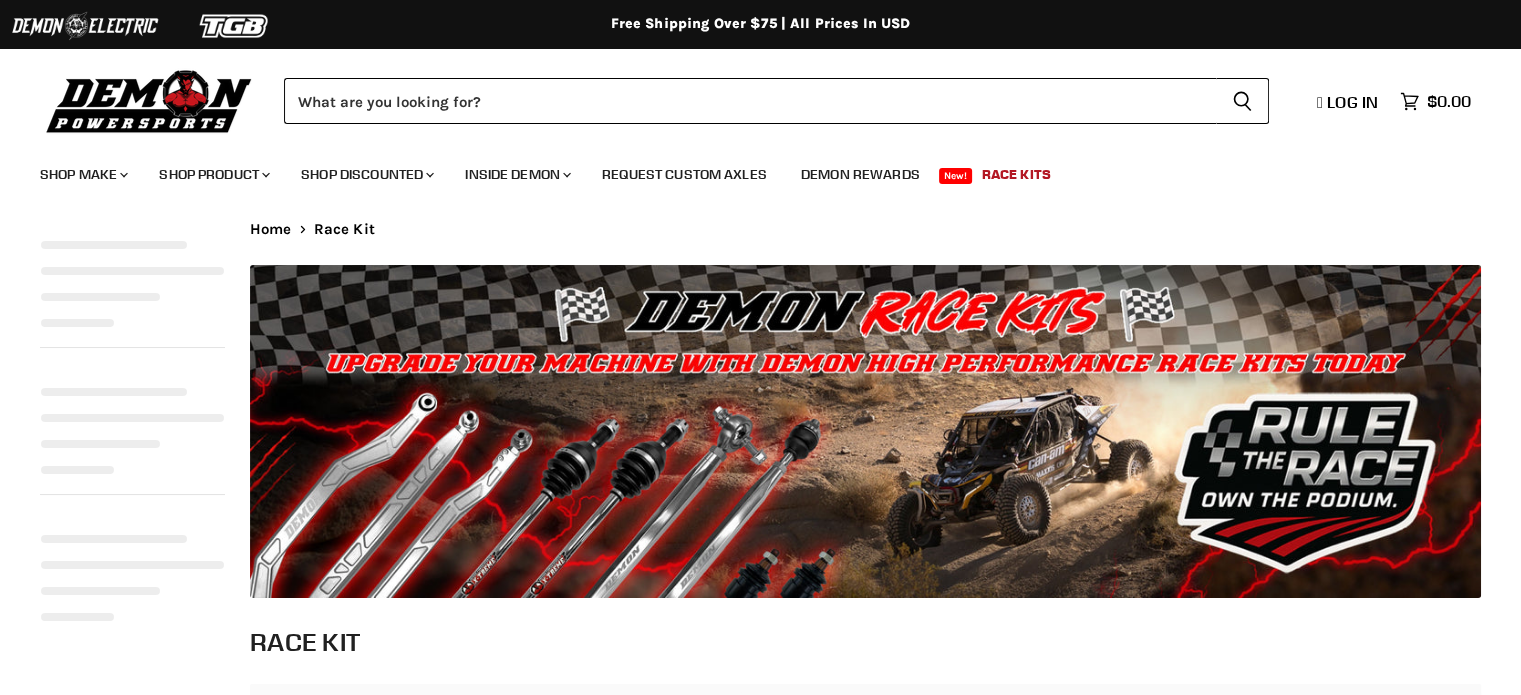 select on "**********" 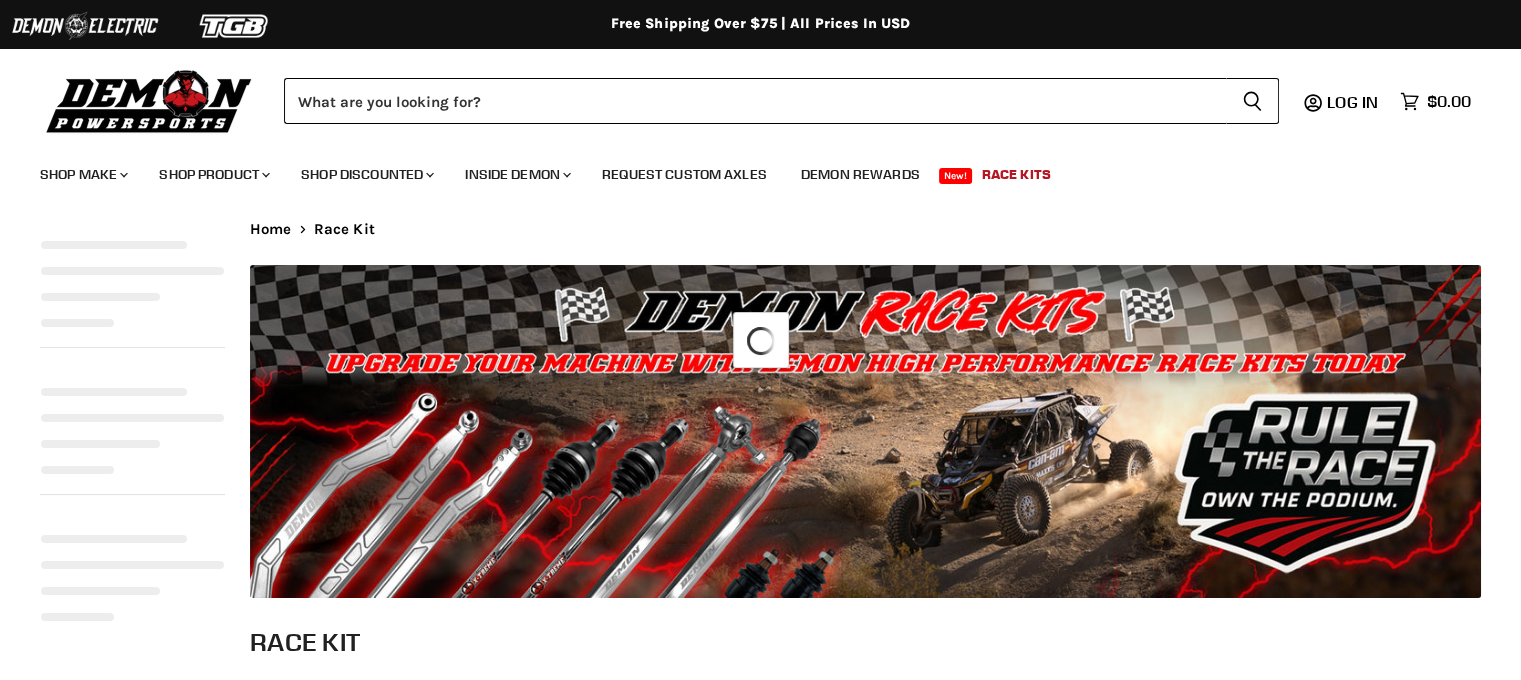 select on "**********" 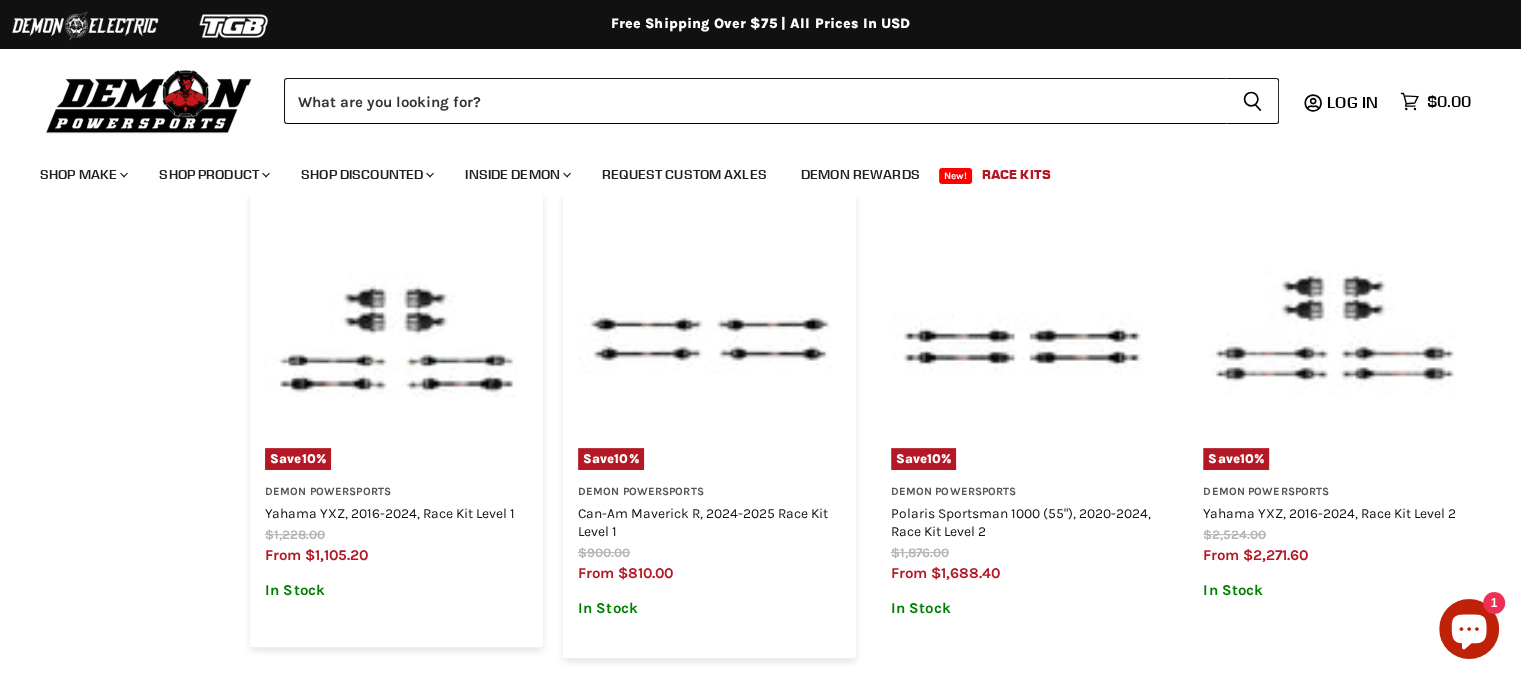 scroll, scrollTop: 0, scrollLeft: 0, axis: both 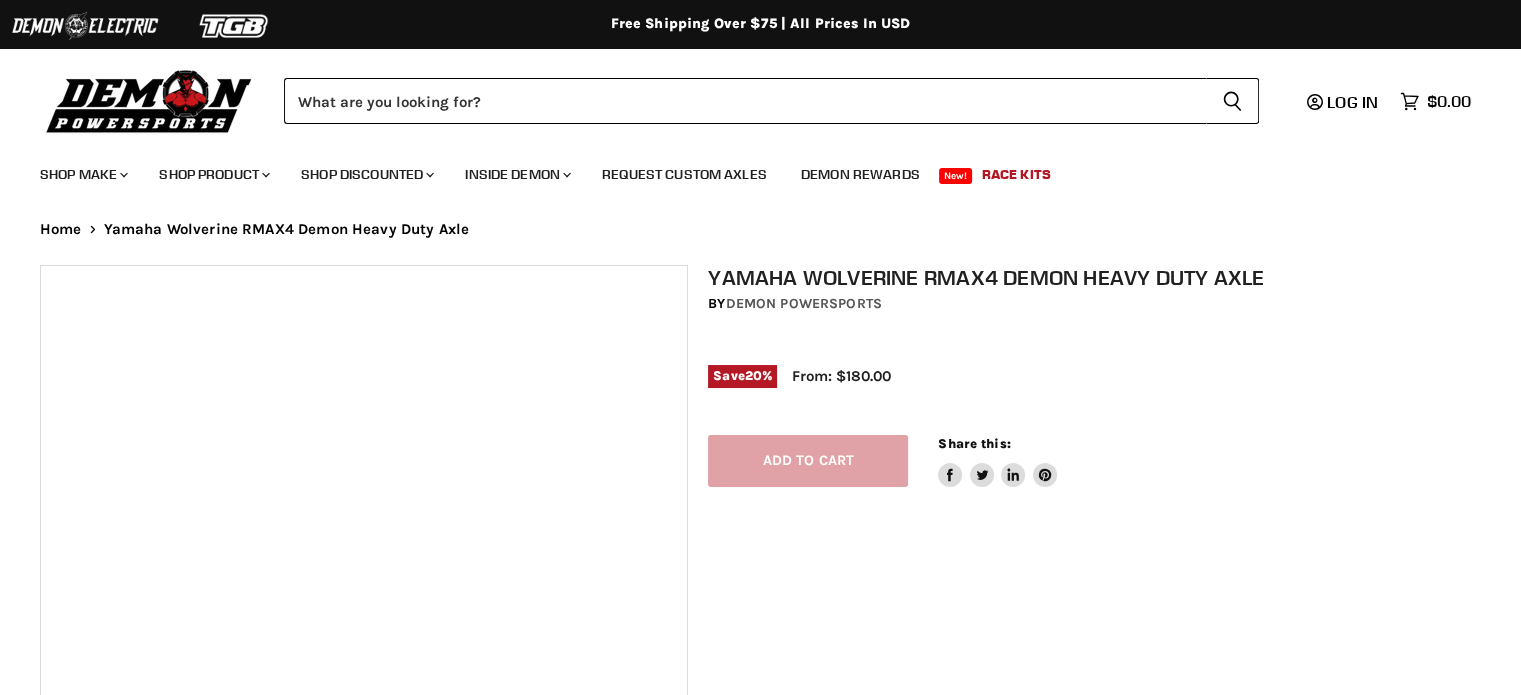 select on "******" 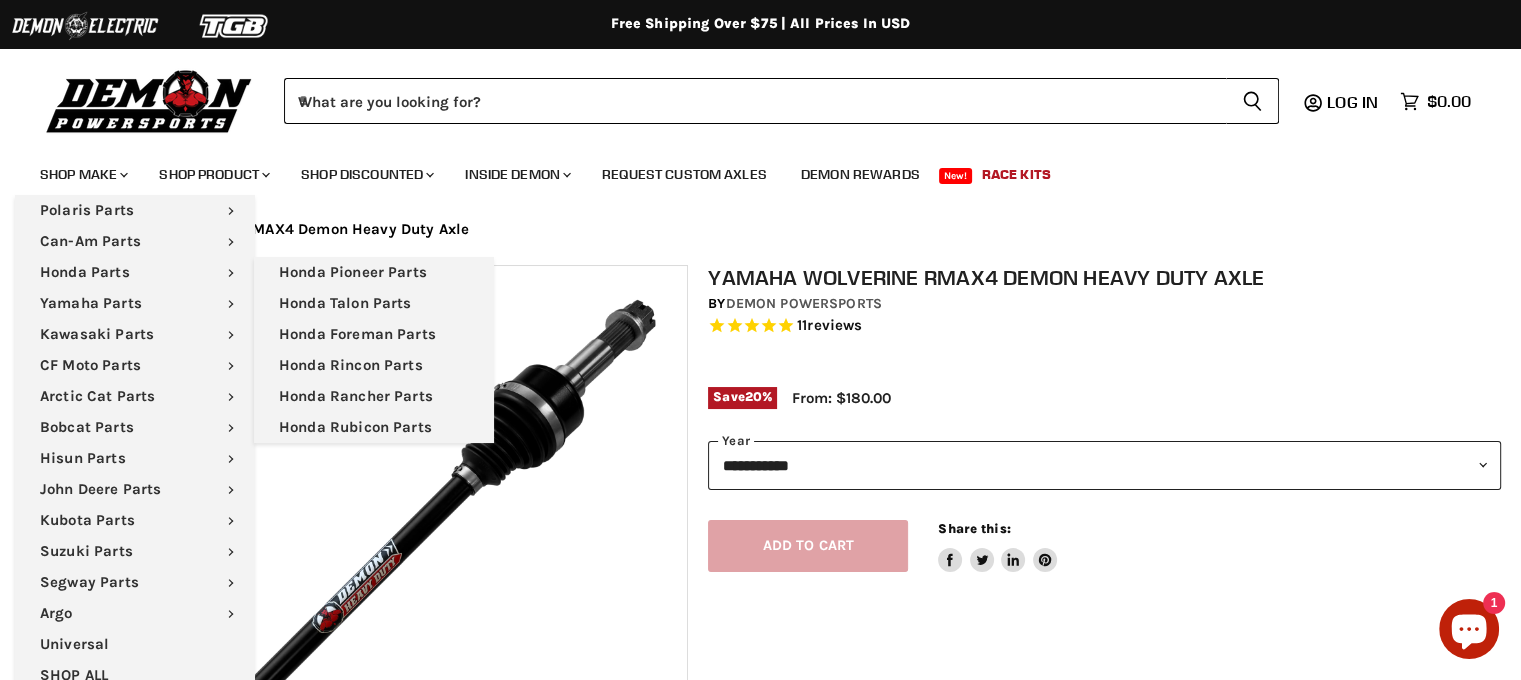 scroll, scrollTop: 0, scrollLeft: 0, axis: both 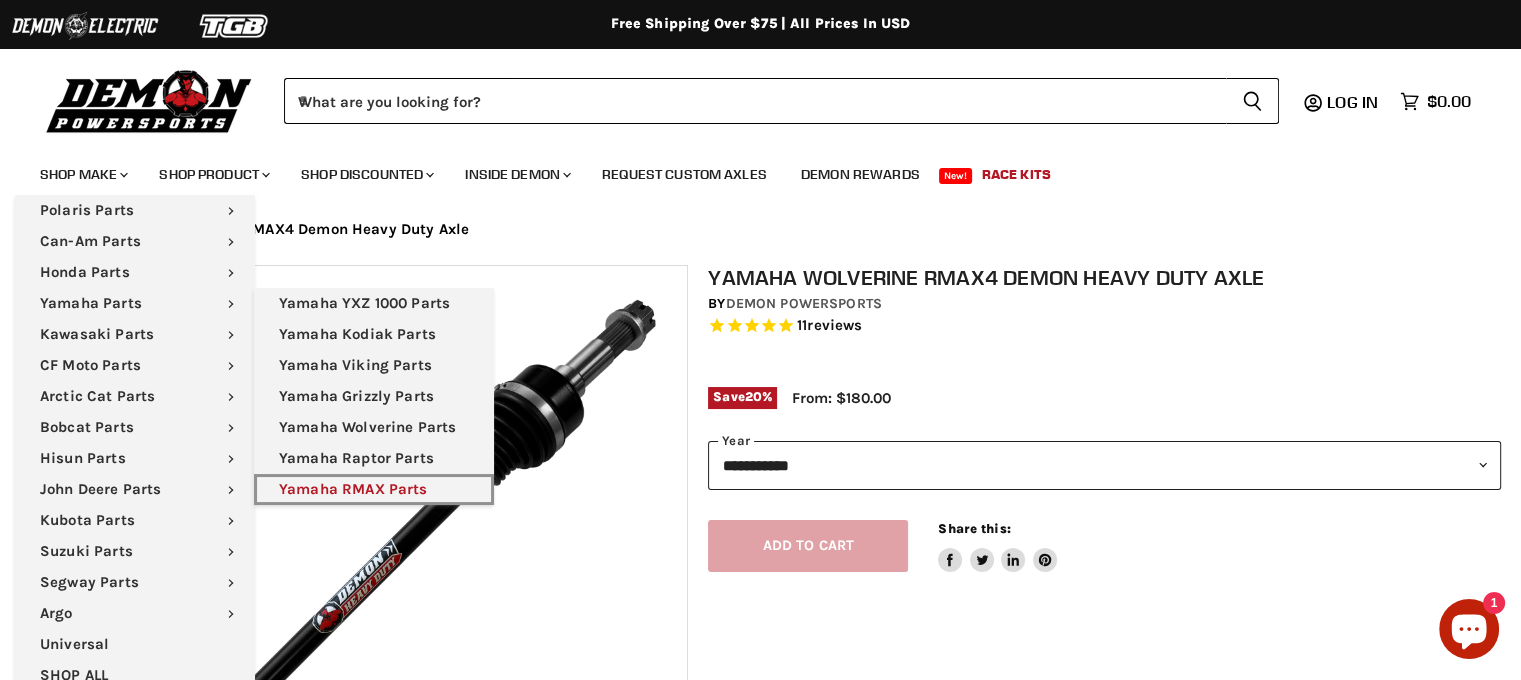 click on "Yamaha RMAX Parts" at bounding box center [374, 489] 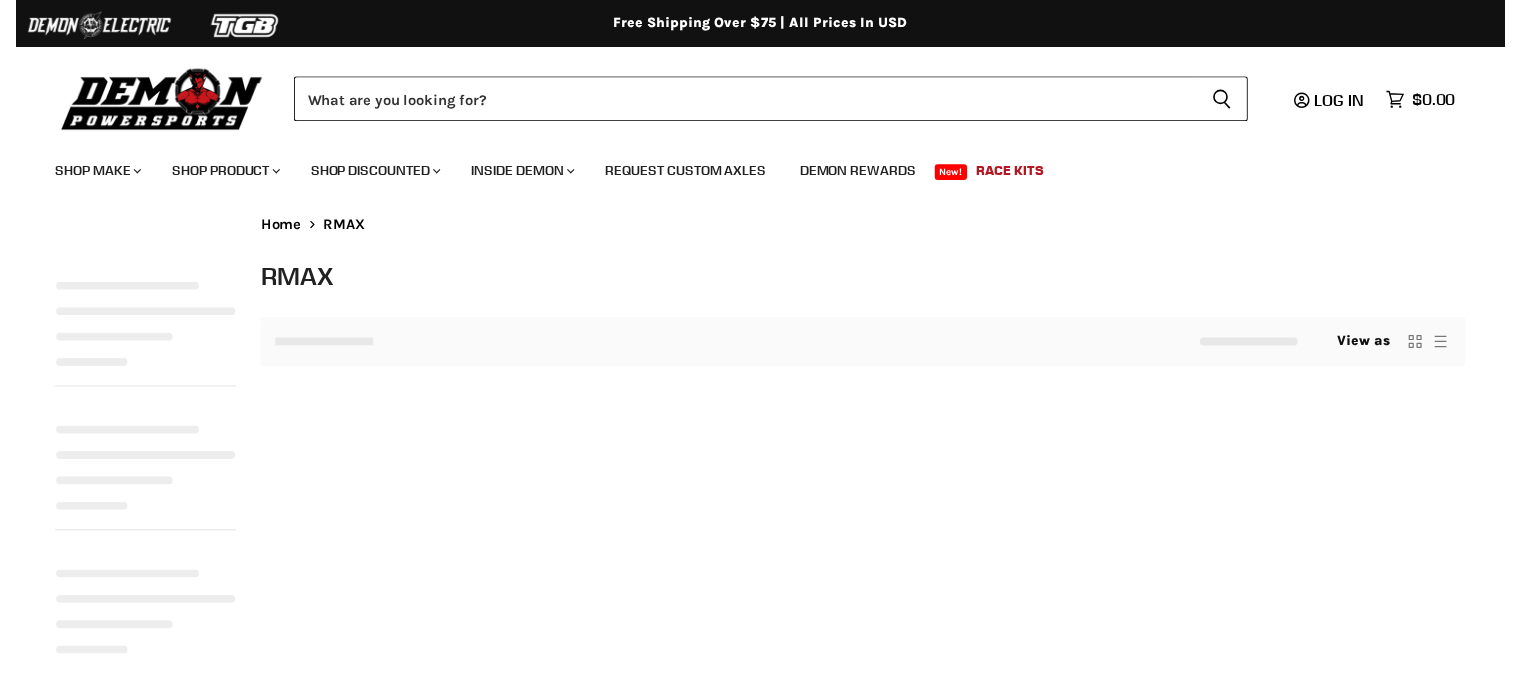 scroll, scrollTop: 0, scrollLeft: 0, axis: both 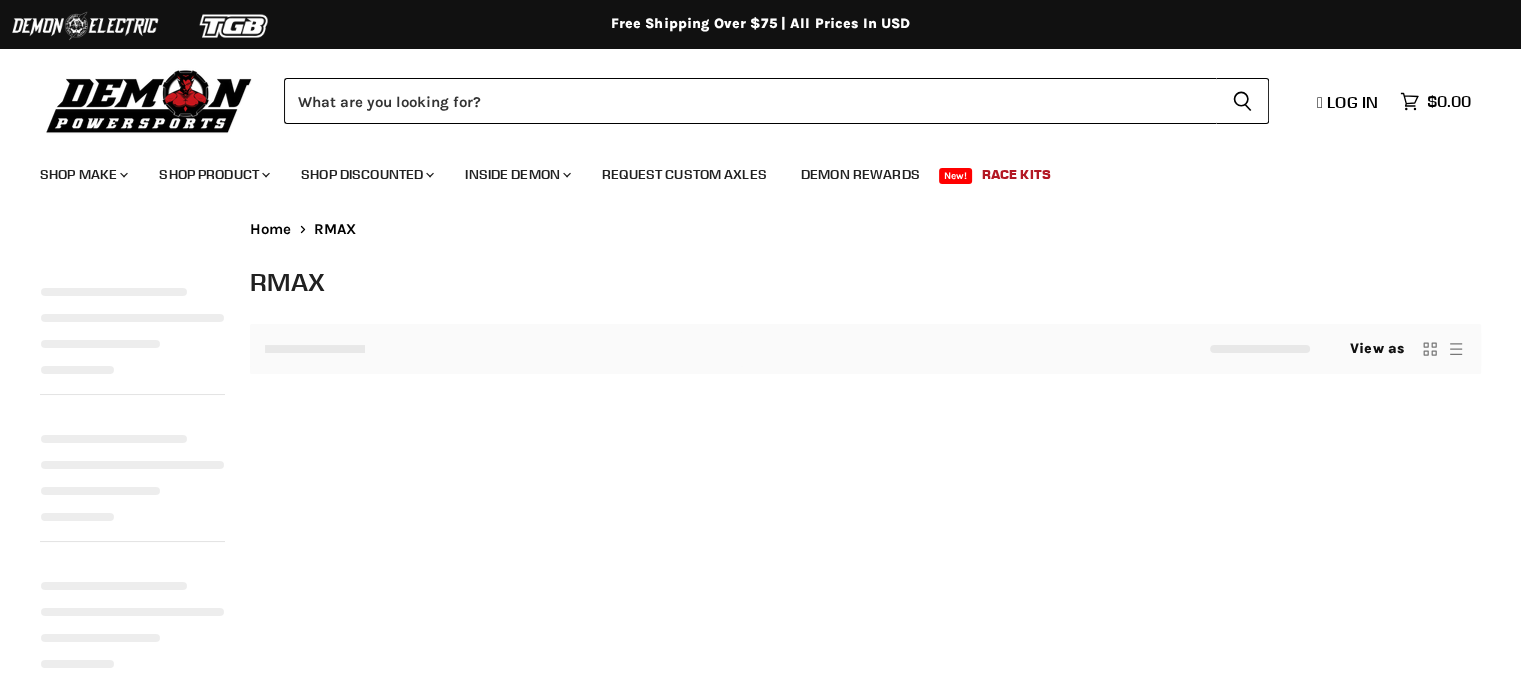 select on "**********" 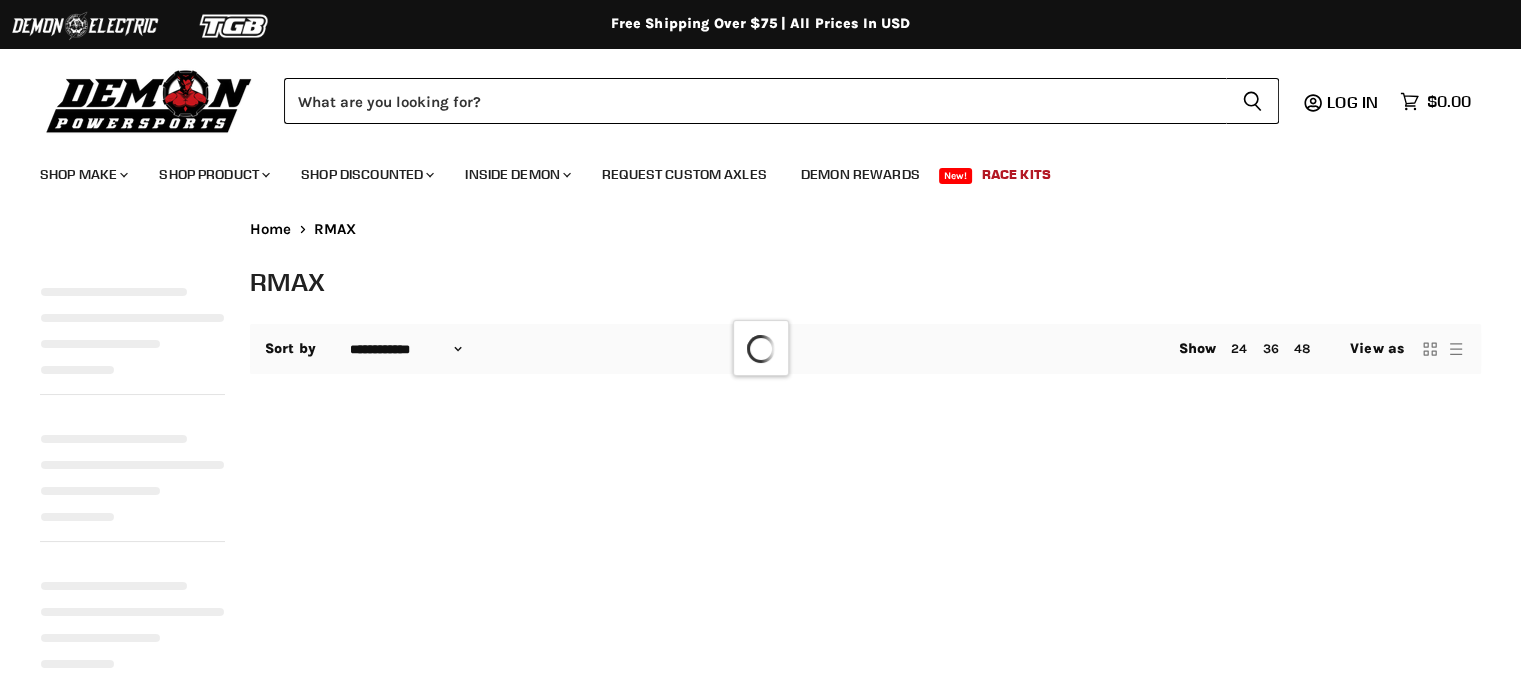 select on "**********" 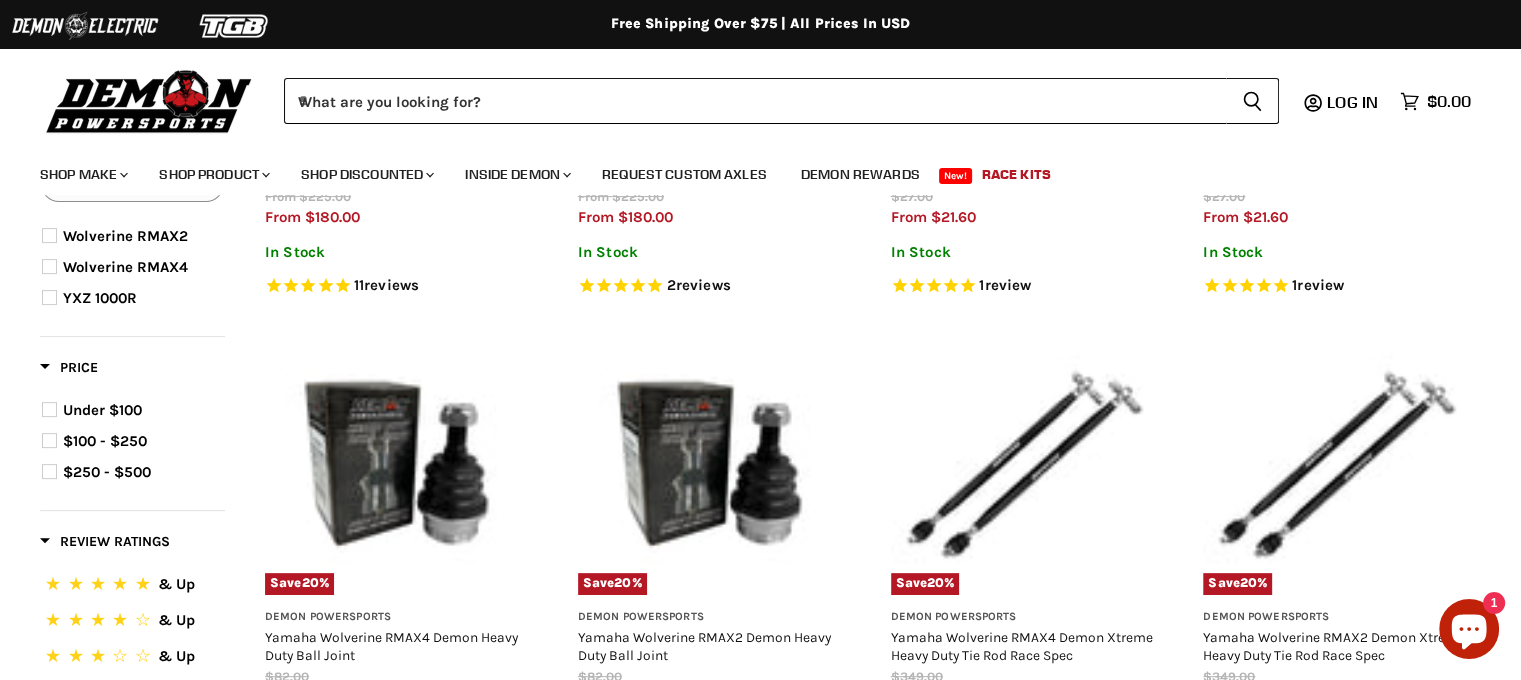 scroll, scrollTop: 600, scrollLeft: 0, axis: vertical 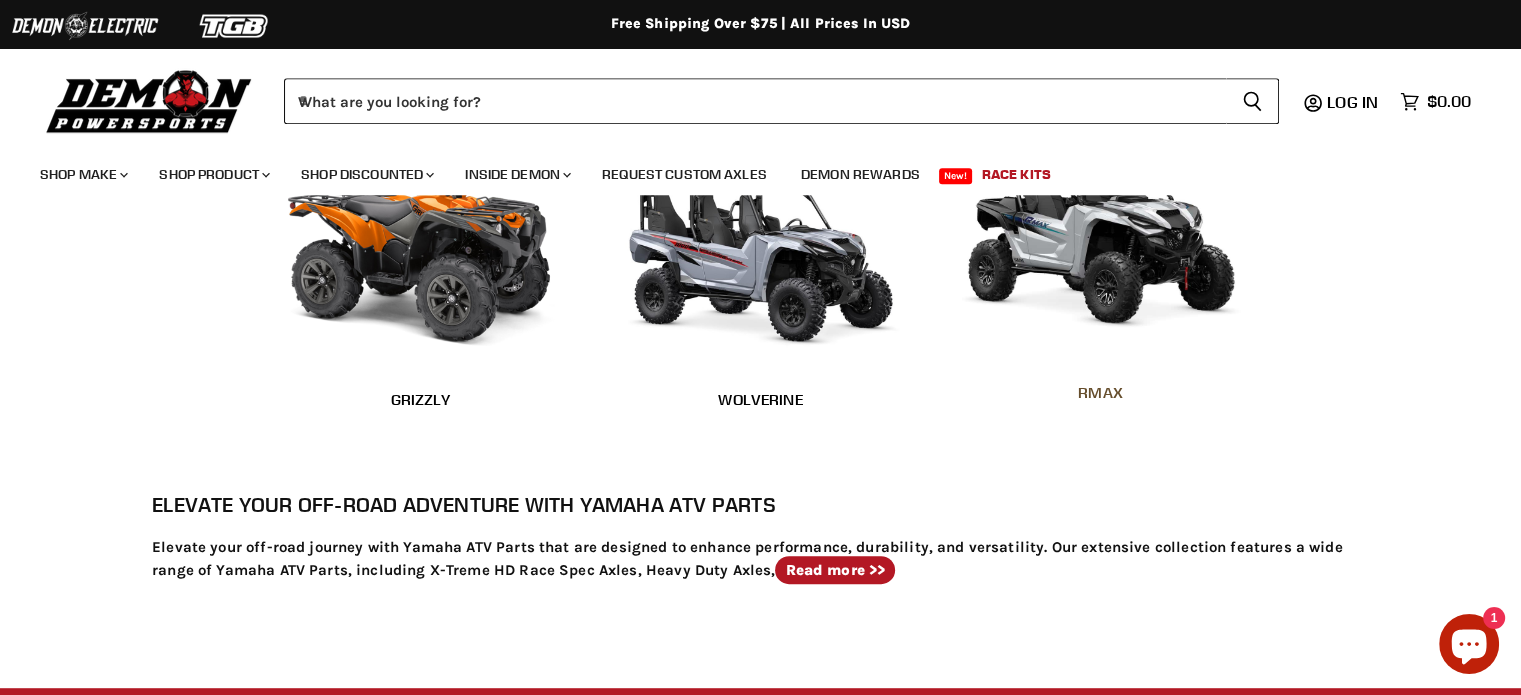 click on "RMAX" at bounding box center [1101, 392] 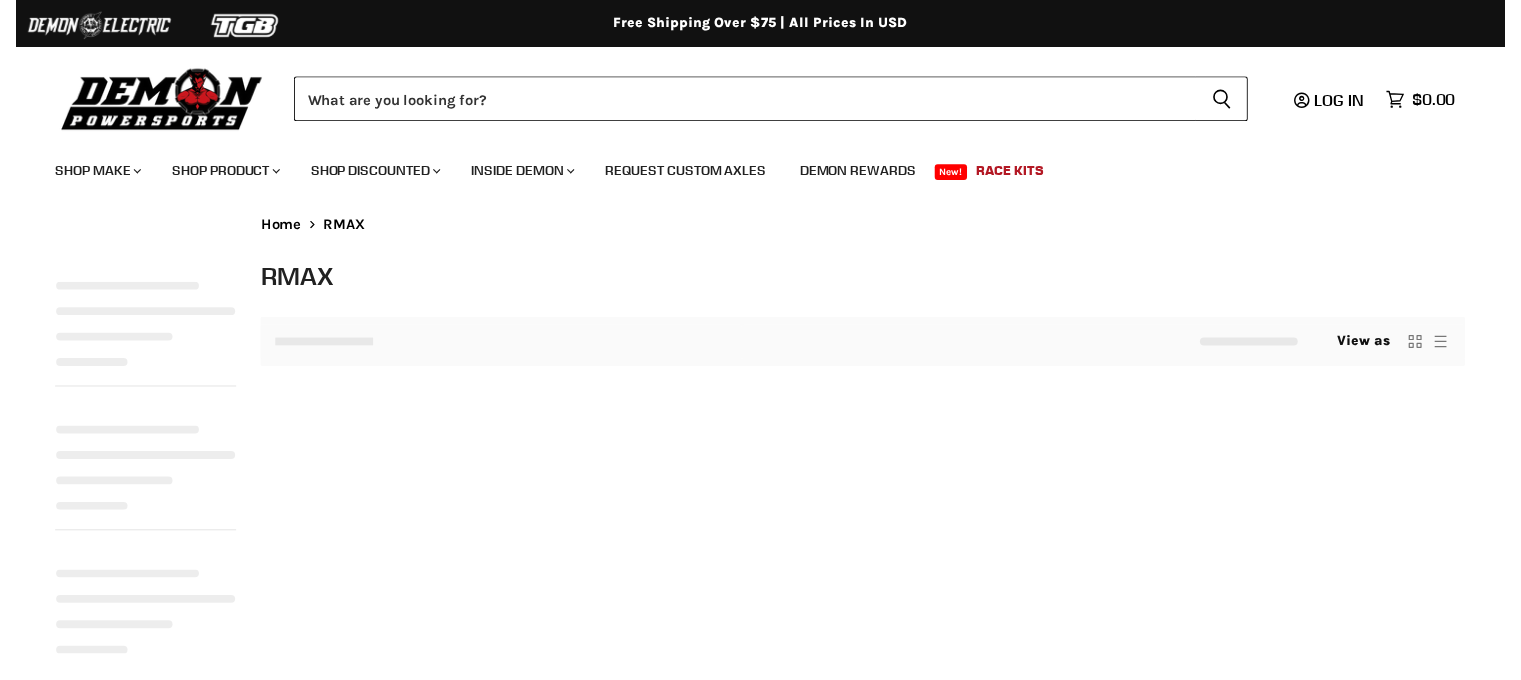scroll, scrollTop: 0, scrollLeft: 0, axis: both 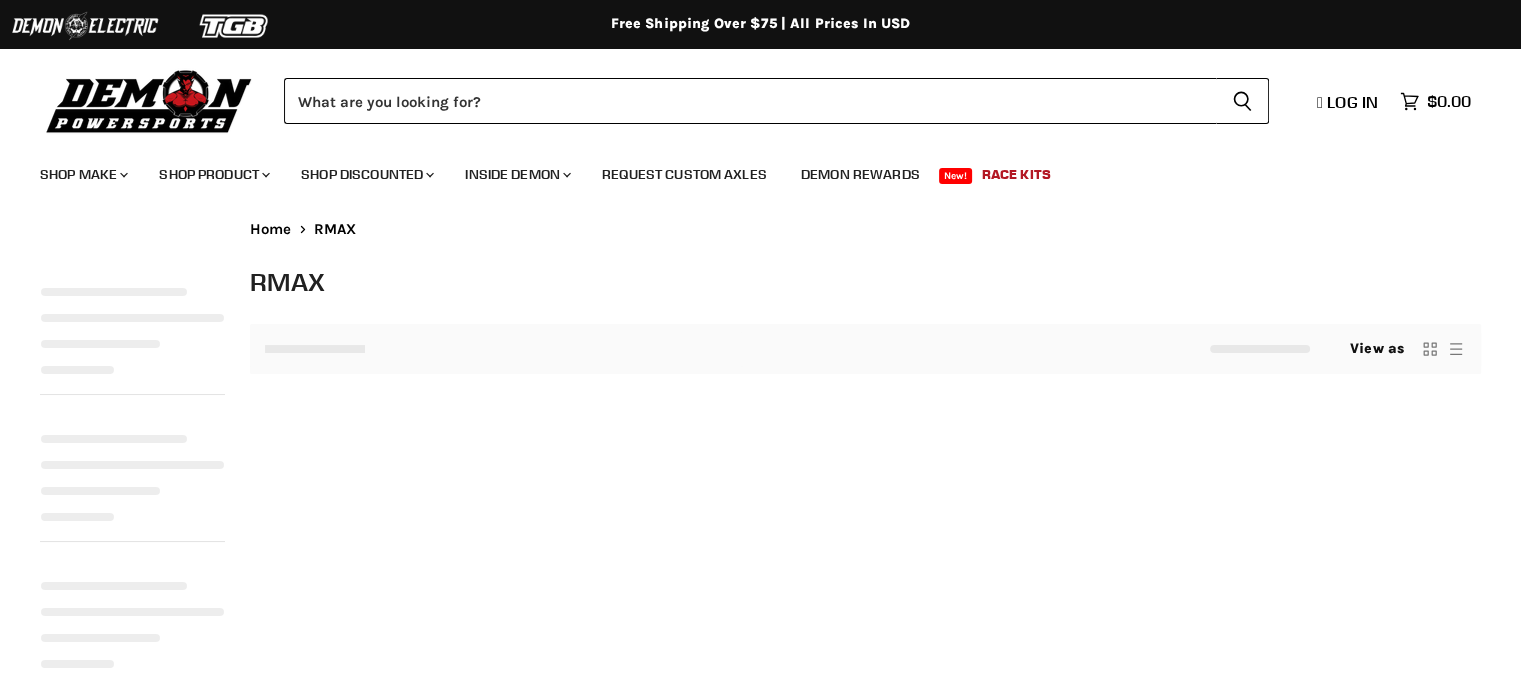 select on "**********" 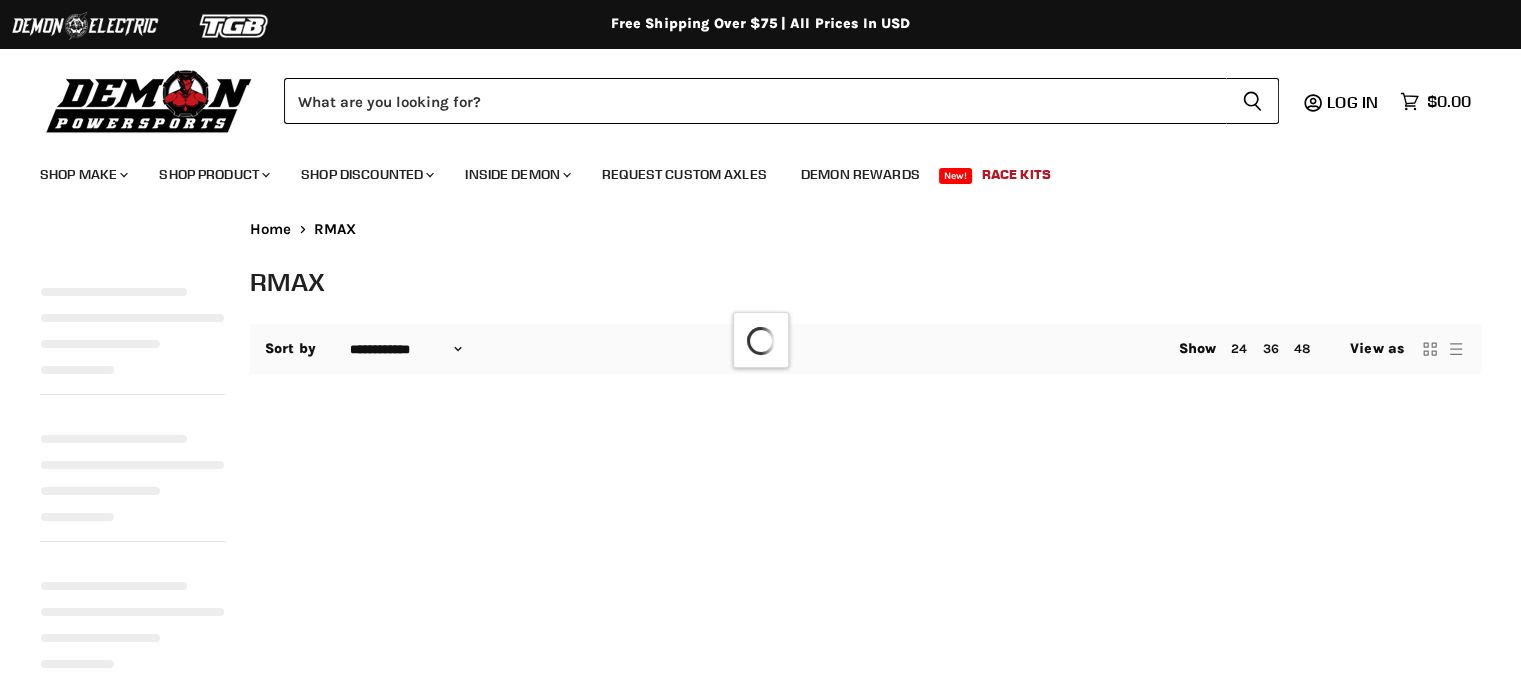 select on "**********" 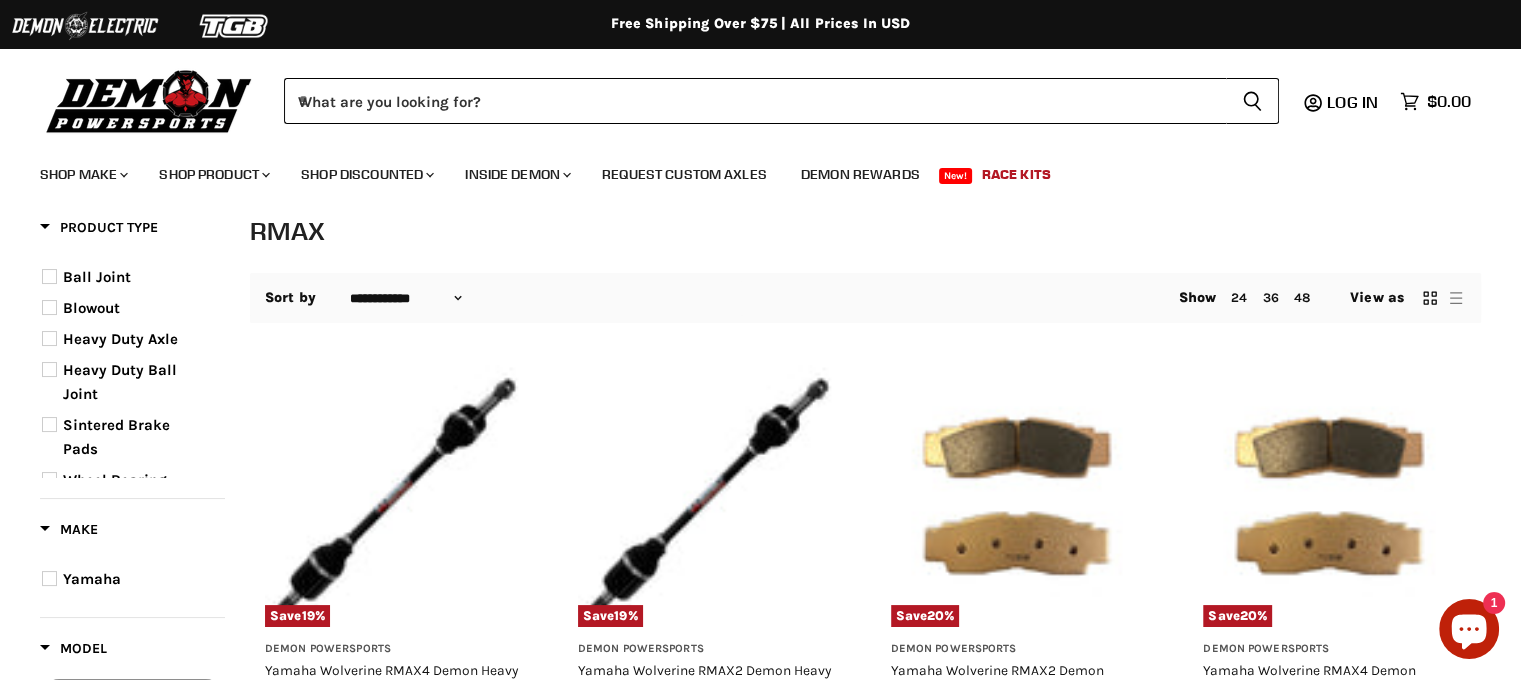 scroll, scrollTop: 100, scrollLeft: 0, axis: vertical 